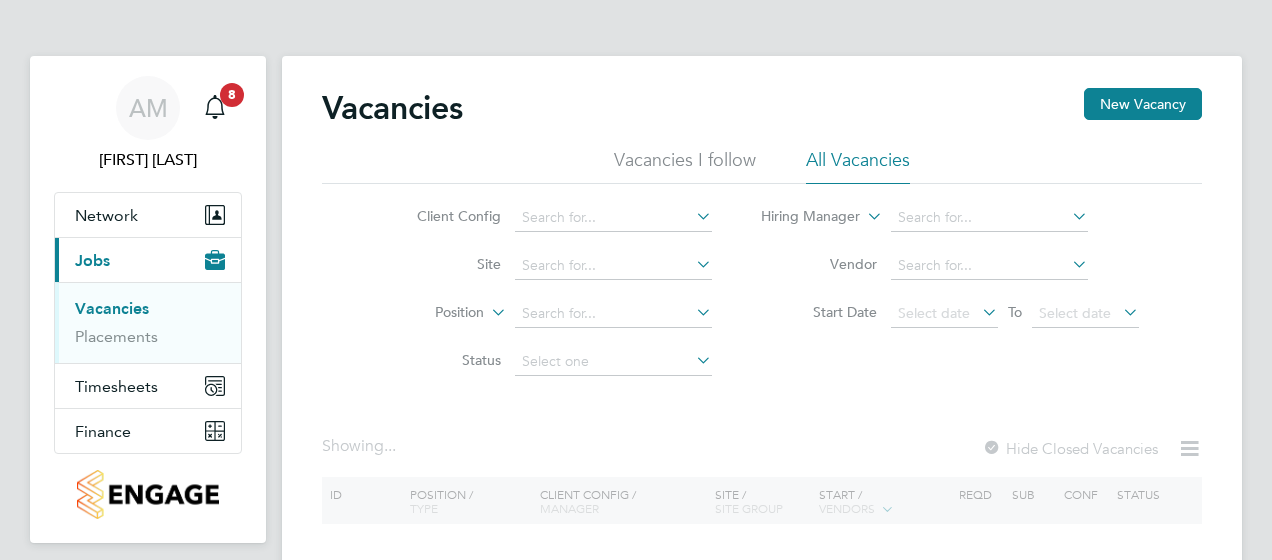 scroll, scrollTop: 0, scrollLeft: 0, axis: both 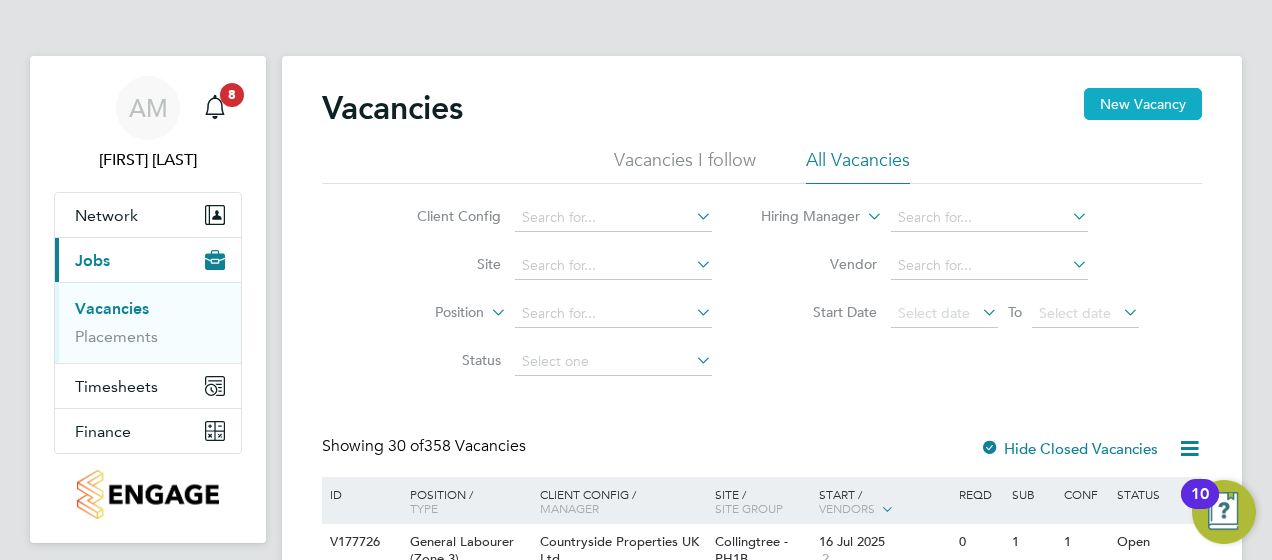 click on "New Vacancy" 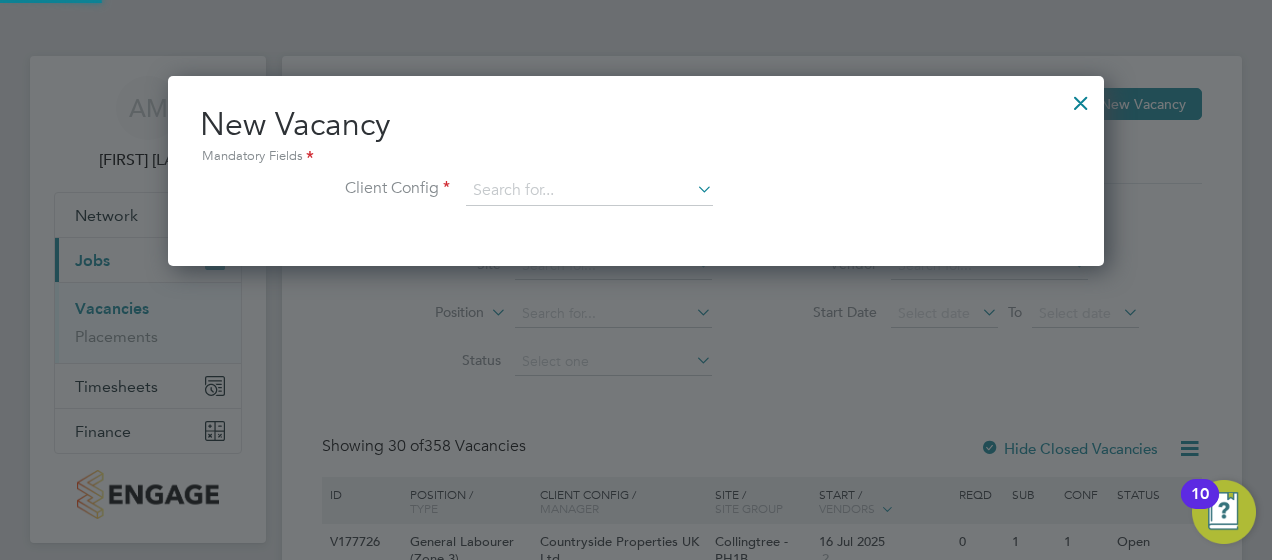 scroll, scrollTop: 10, scrollLeft: 10, axis: both 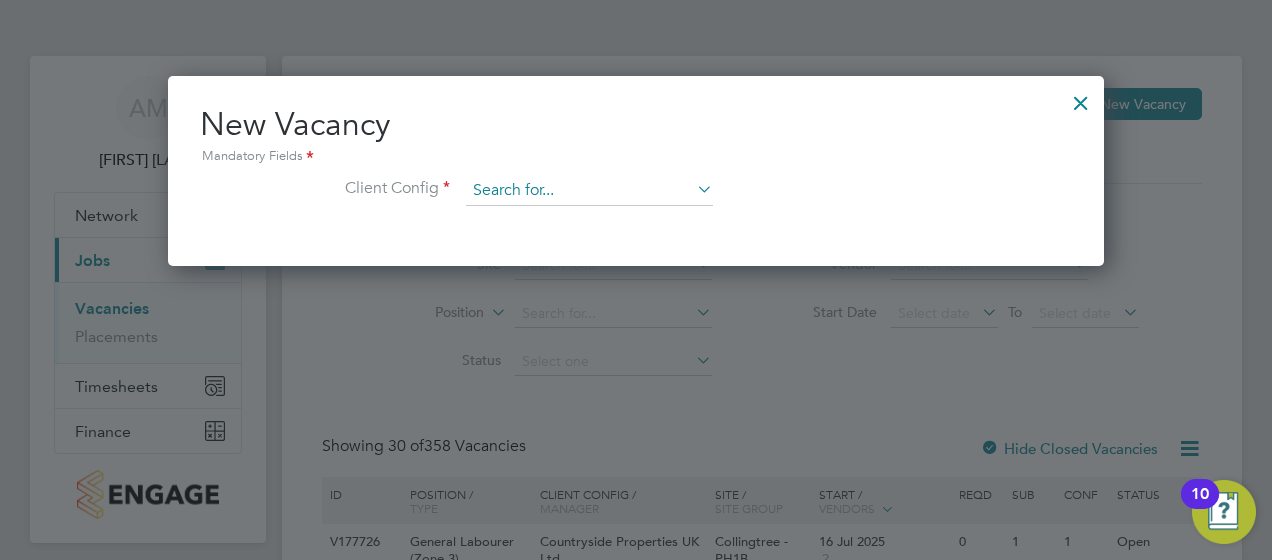 click at bounding box center (589, 191) 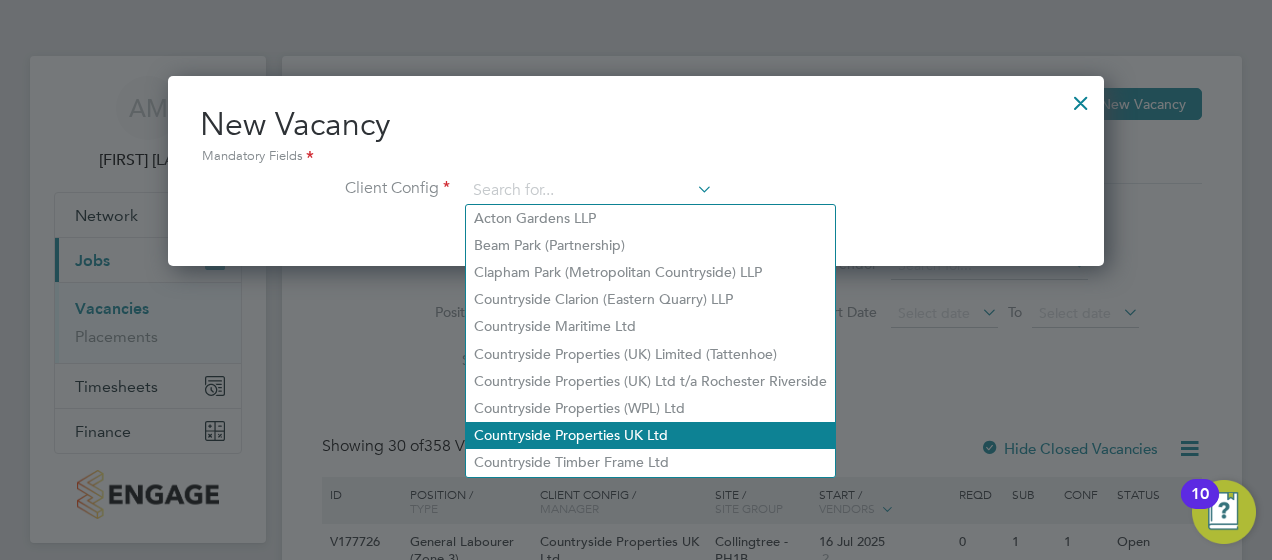 click on "Countryside Properties UK Ltd" 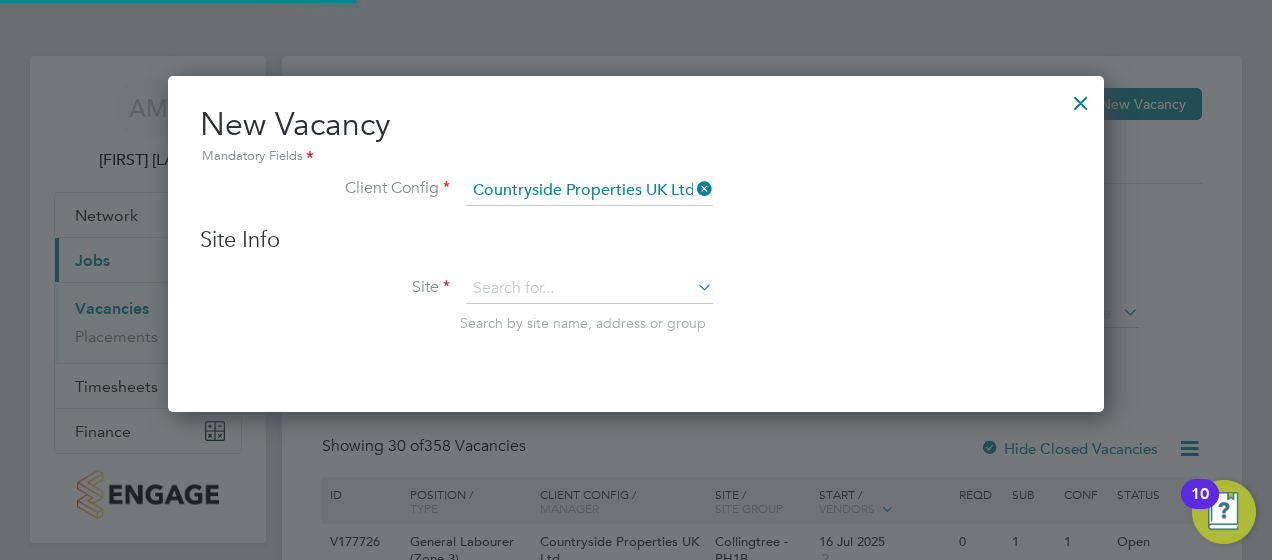 scroll, scrollTop: 10, scrollLeft: 10, axis: both 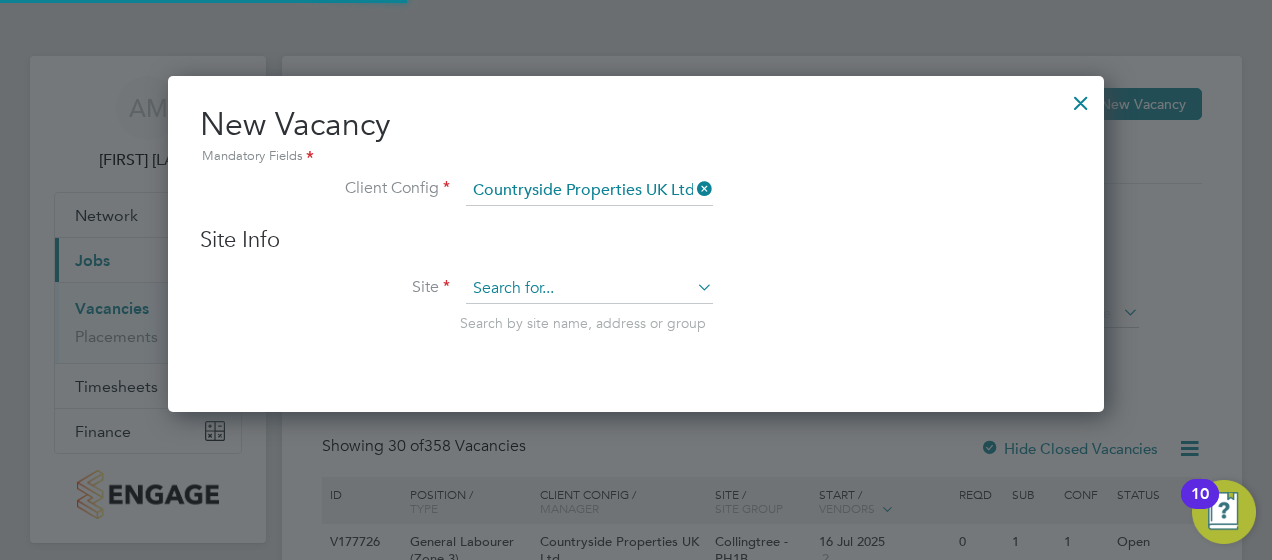 click at bounding box center (589, 289) 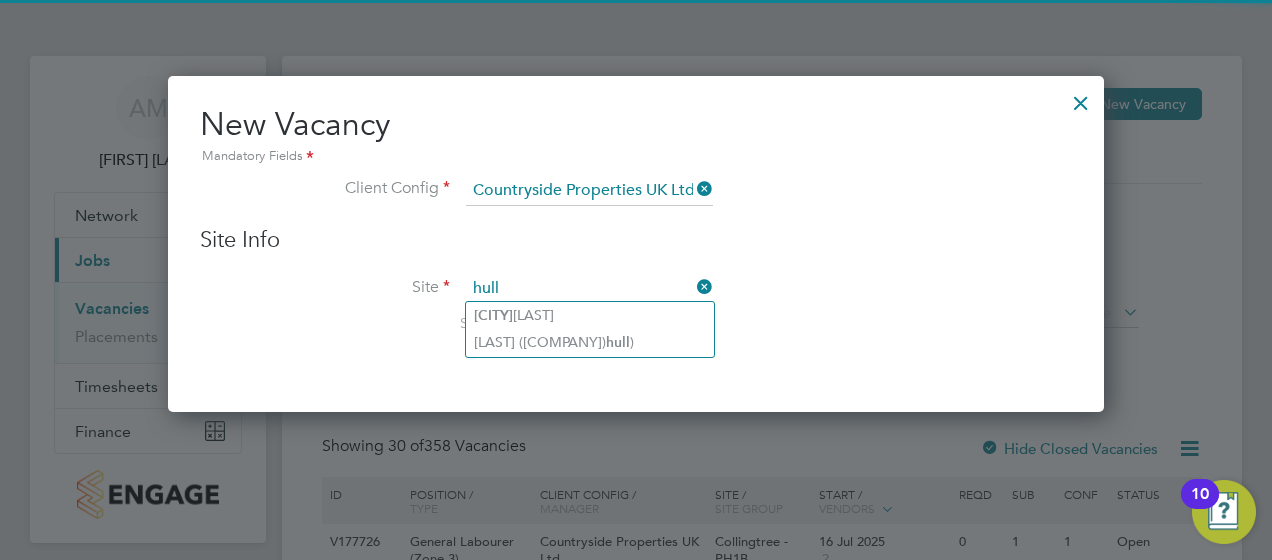 click on "hull" at bounding box center (589, 289) 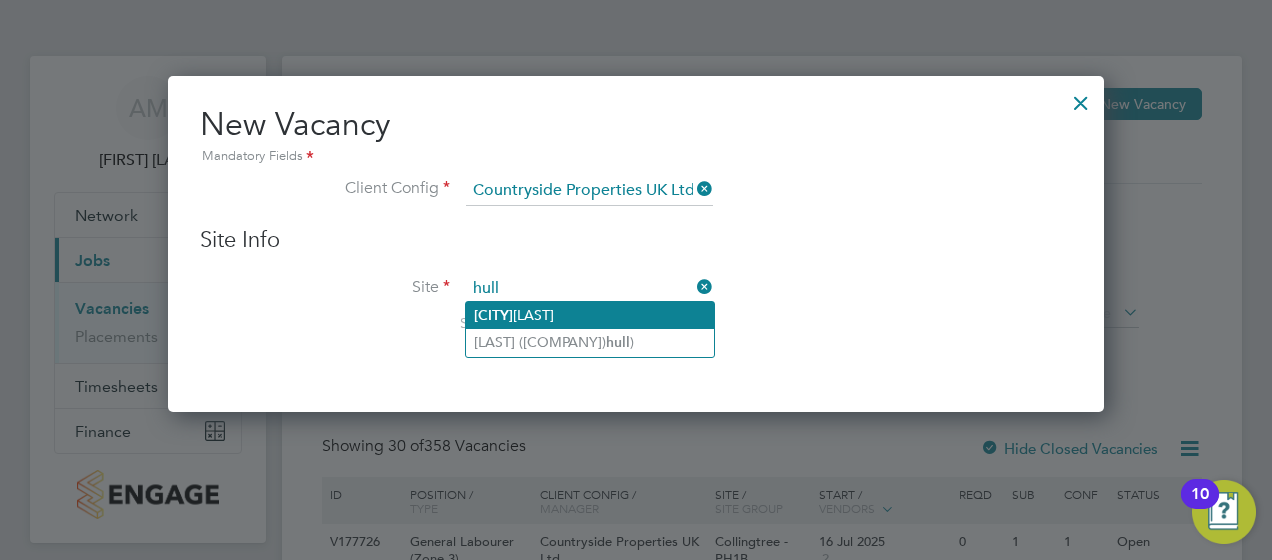 click on "[LAST] [LAST]" 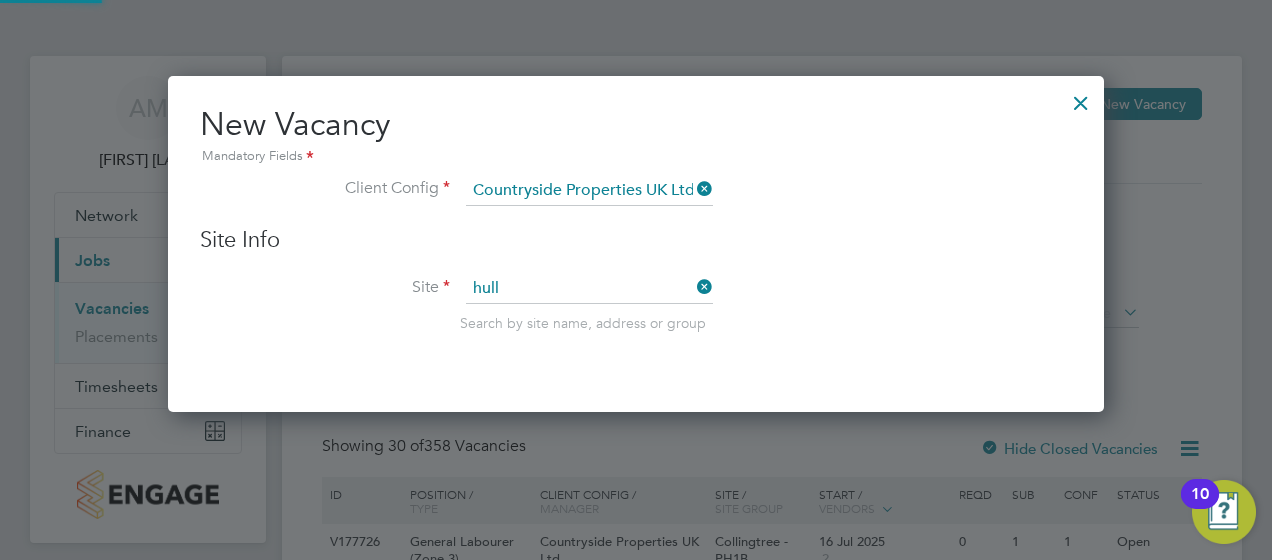 type on "Hullavington" 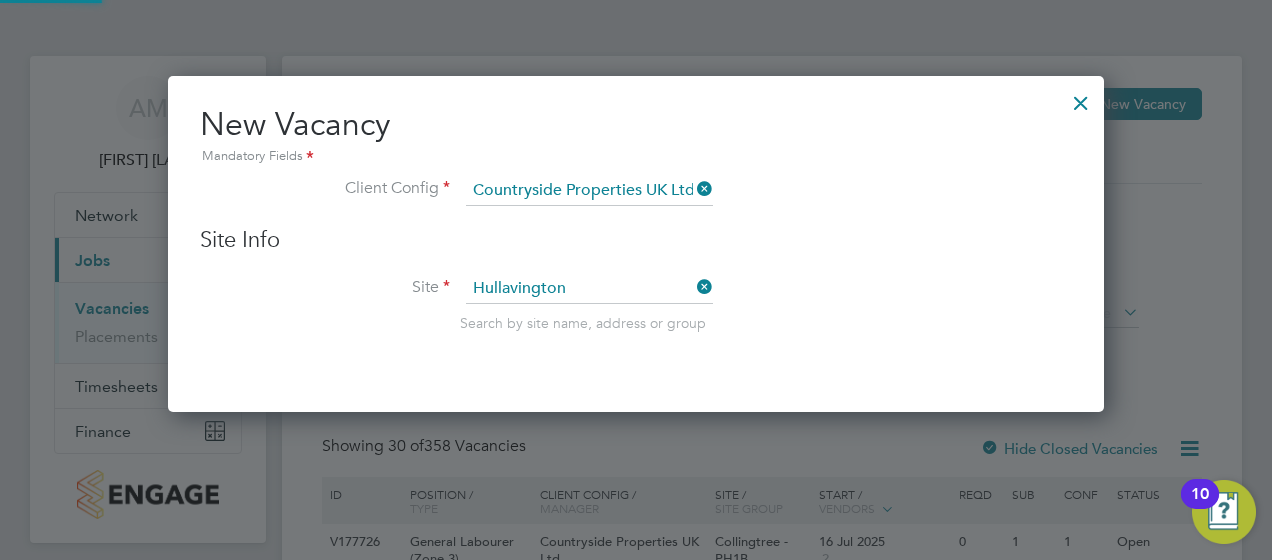 scroll, scrollTop: 10, scrollLeft: 10, axis: both 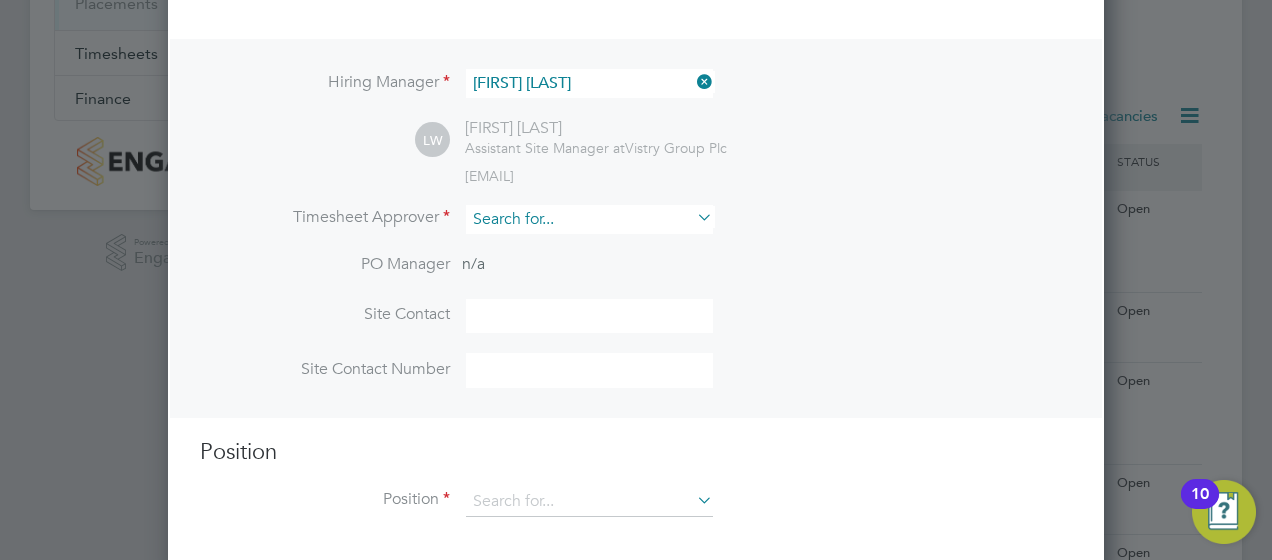 click at bounding box center [589, 219] 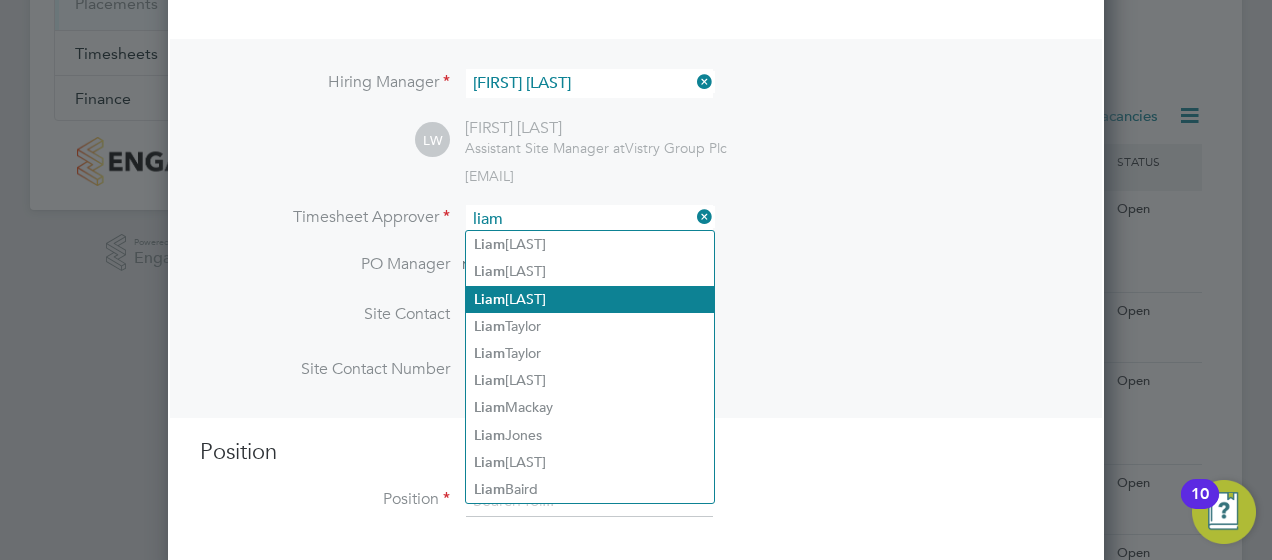 click on "[FIRST]  [LAST]" 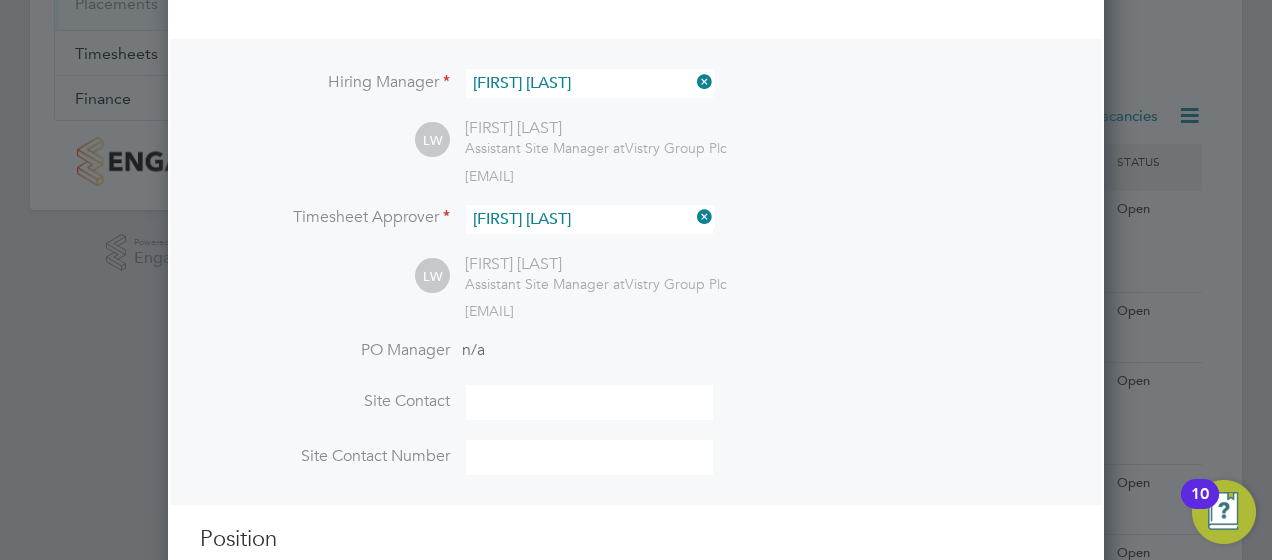 scroll, scrollTop: 10, scrollLeft: 10, axis: both 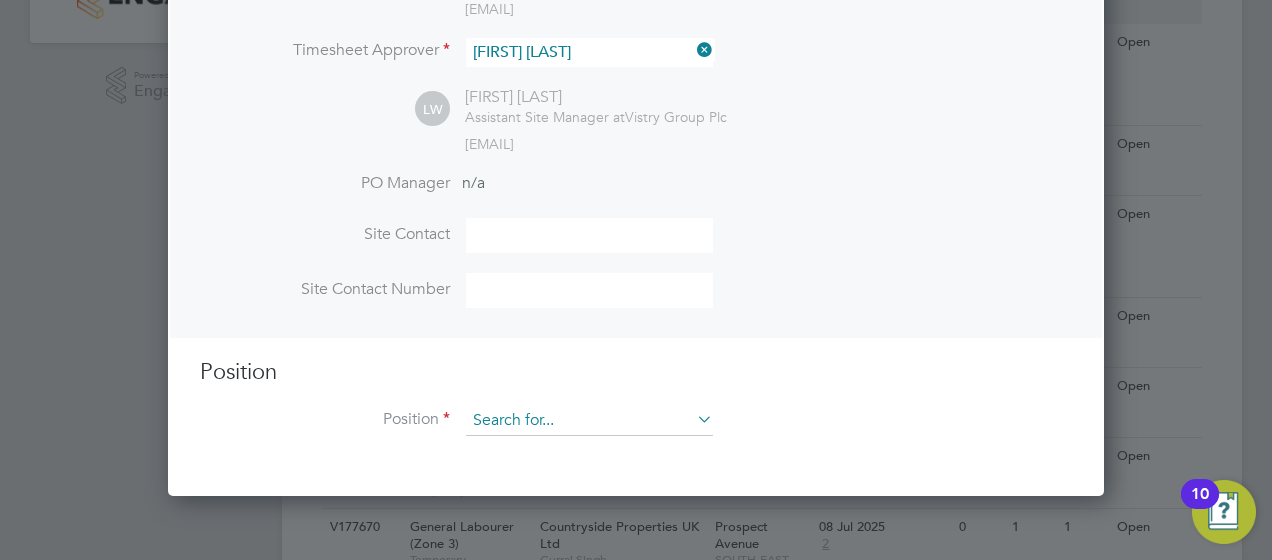 click at bounding box center [589, 421] 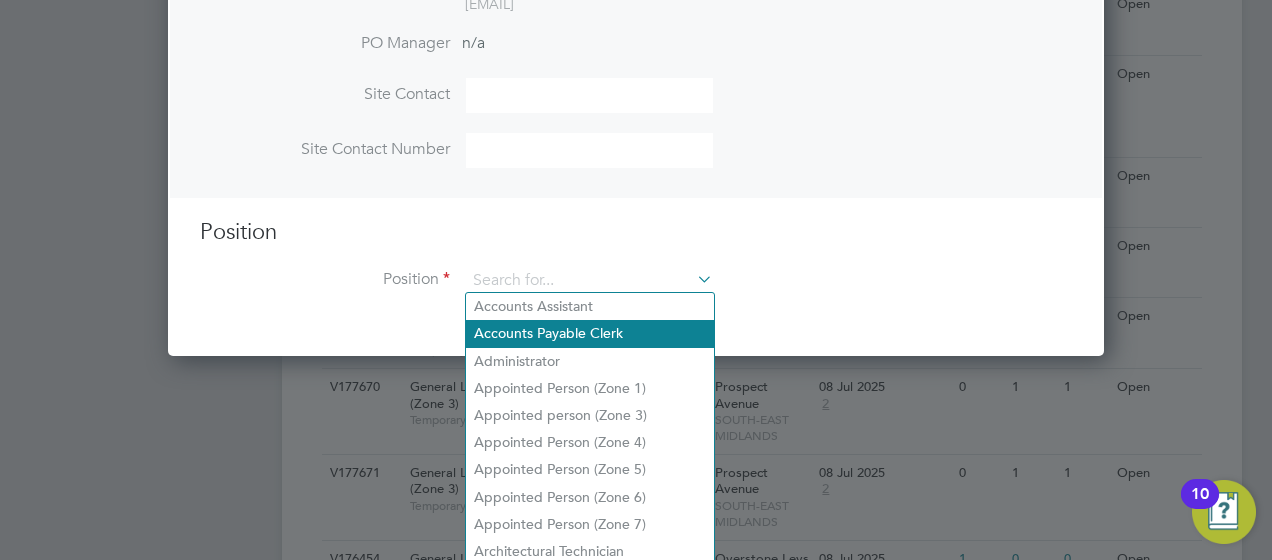 scroll, scrollTop: 666, scrollLeft: 0, axis: vertical 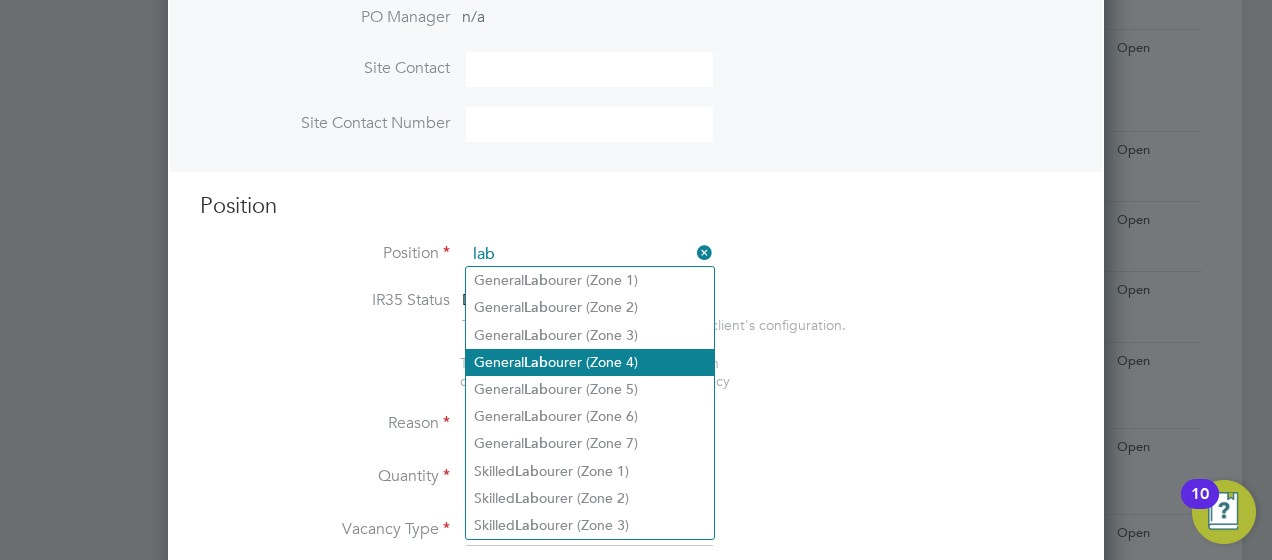 click on "General  Lab ourer (Zone 4)" 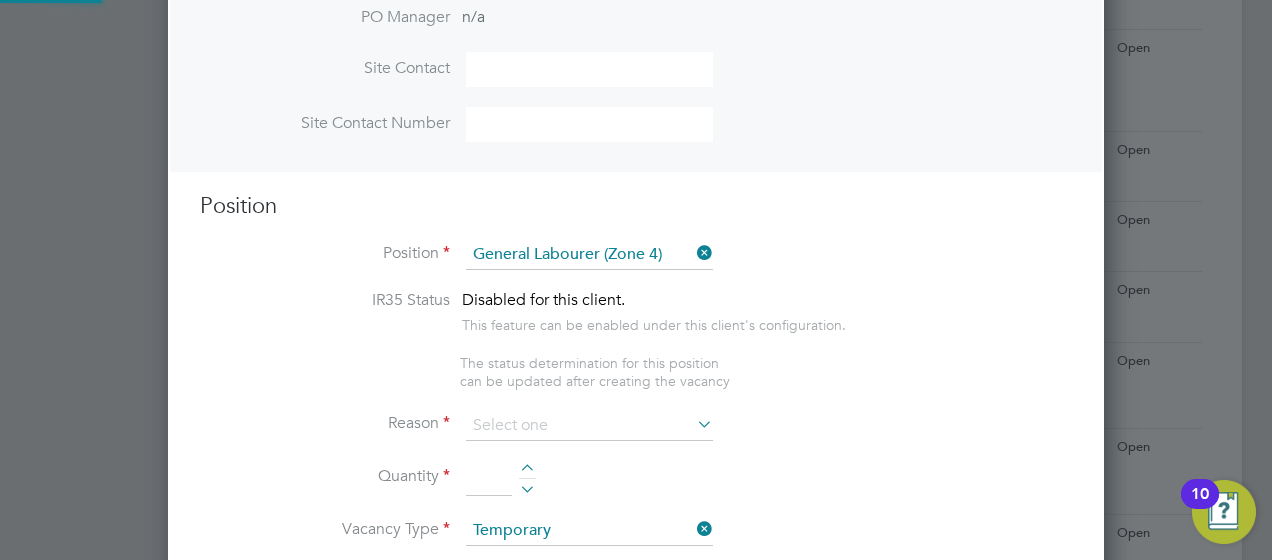 drag, startPoint x: 776, startPoint y: 311, endPoint x: 738, endPoint y: 324, distance: 40.16217 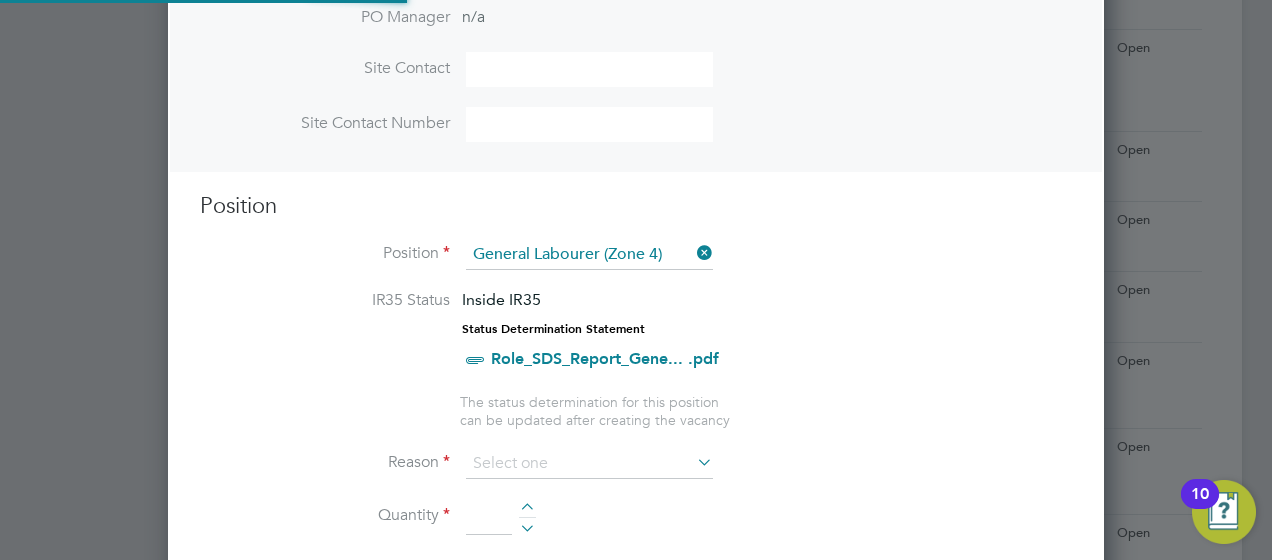 scroll, scrollTop: 10, scrollLeft: 10, axis: both 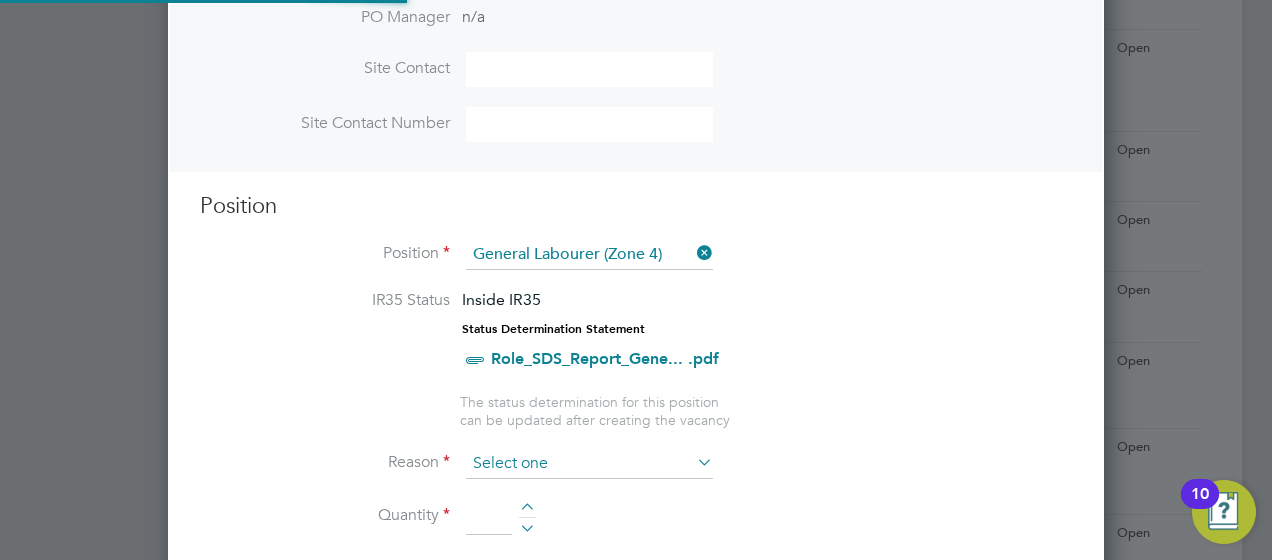 click at bounding box center [589, 464] 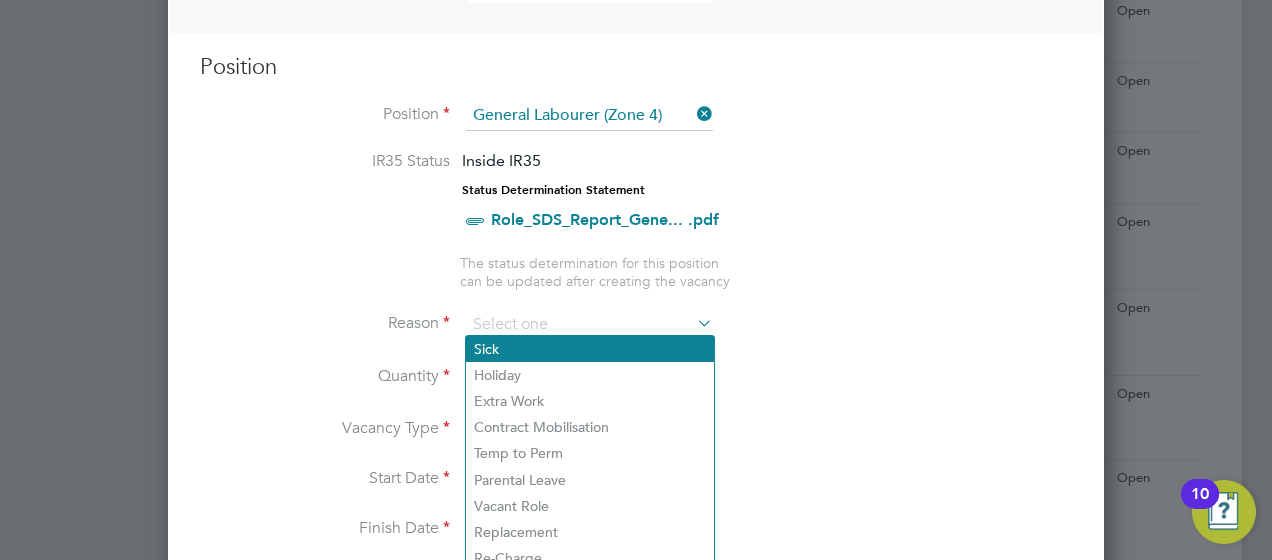scroll, scrollTop: 833, scrollLeft: 0, axis: vertical 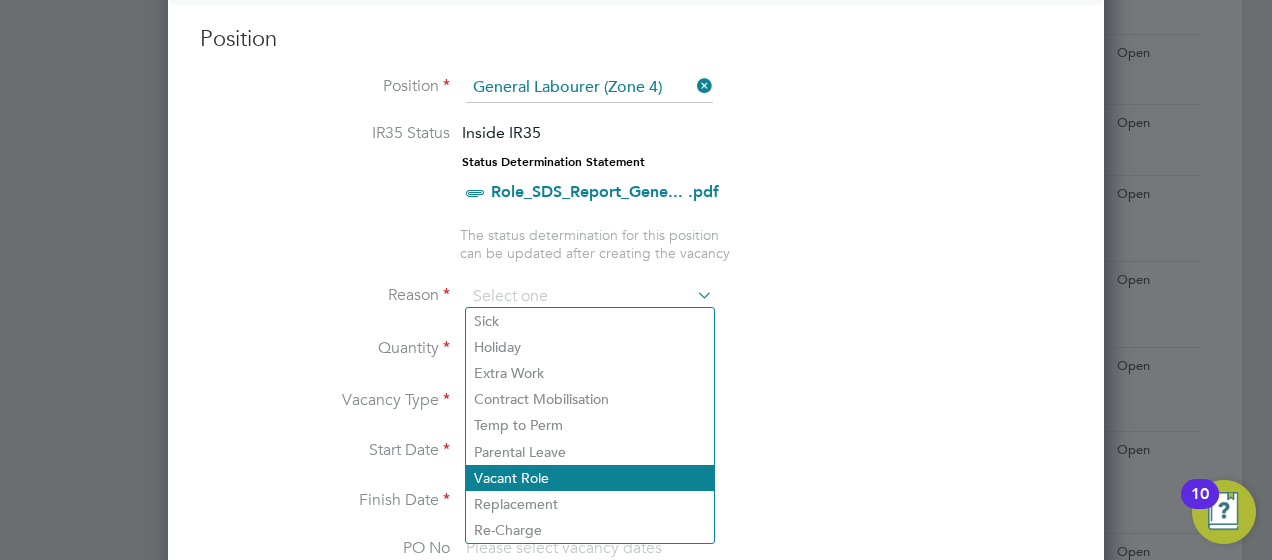 click on "Vacant Role" 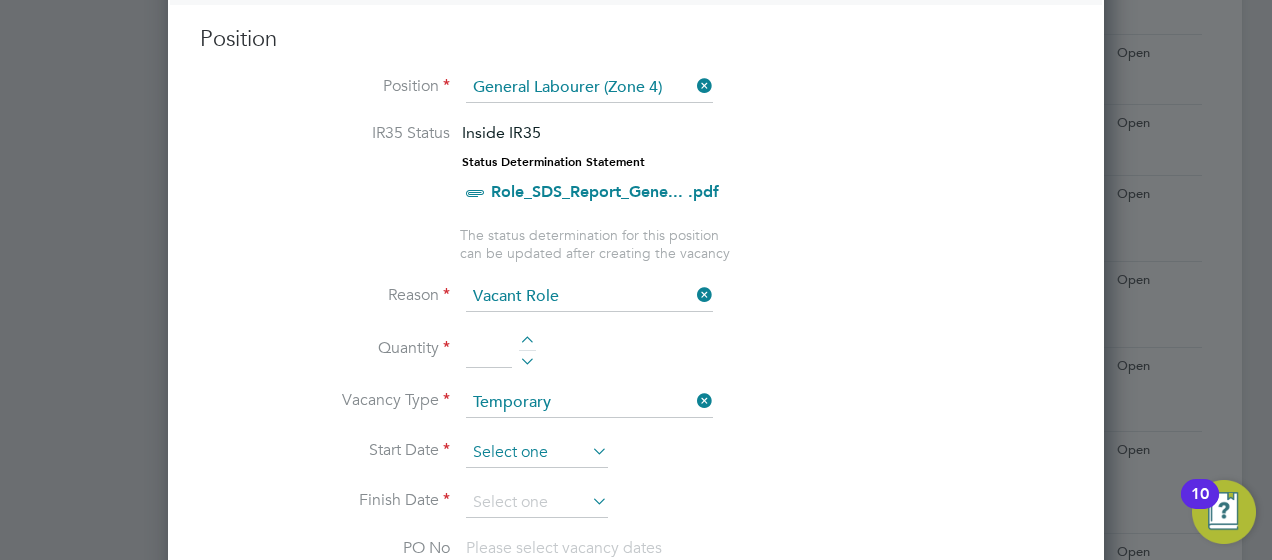 click at bounding box center [537, 453] 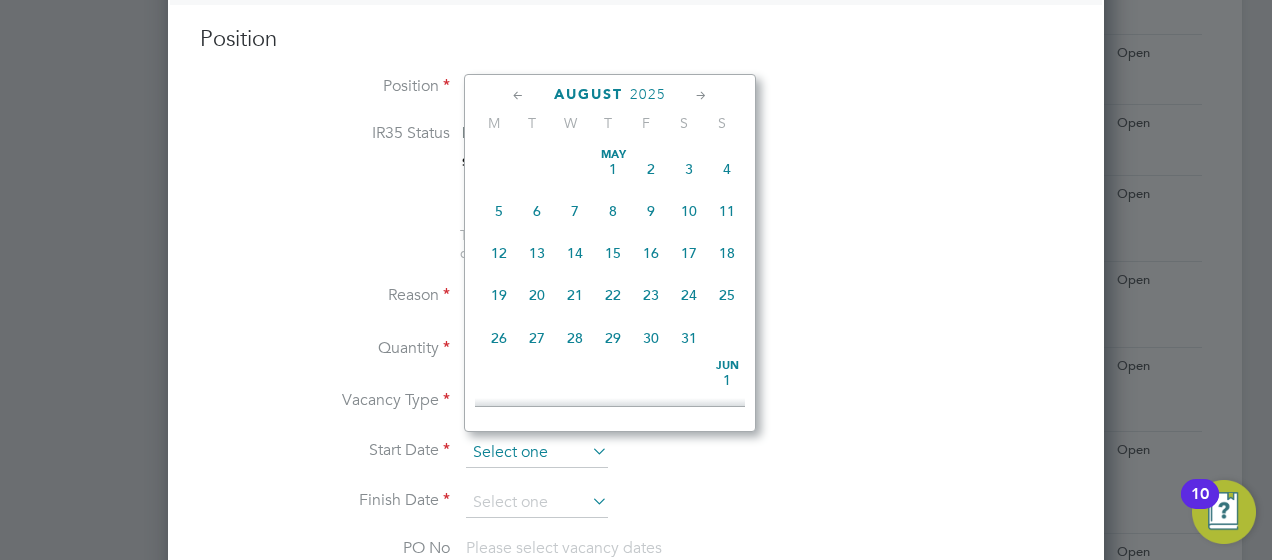 scroll, scrollTop: 644, scrollLeft: 0, axis: vertical 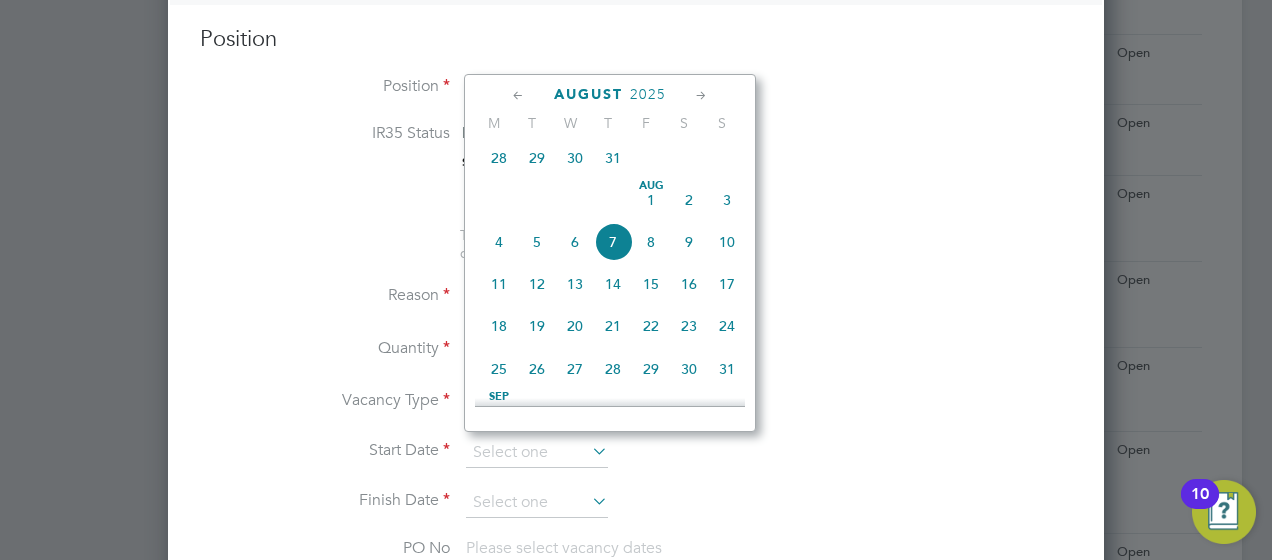 click on "11" 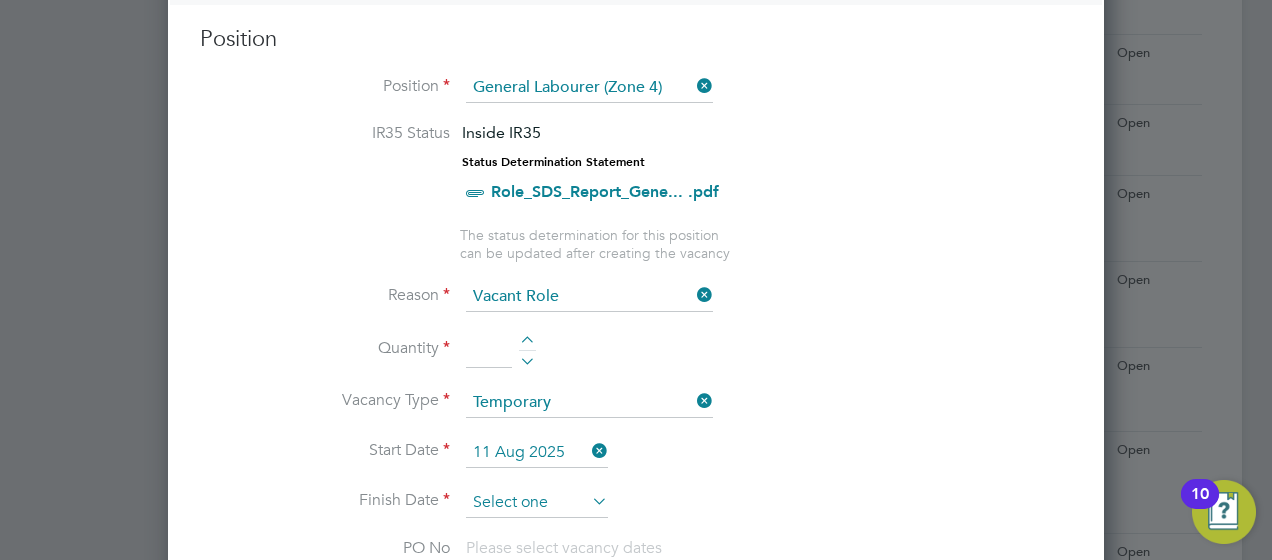 click at bounding box center [537, 503] 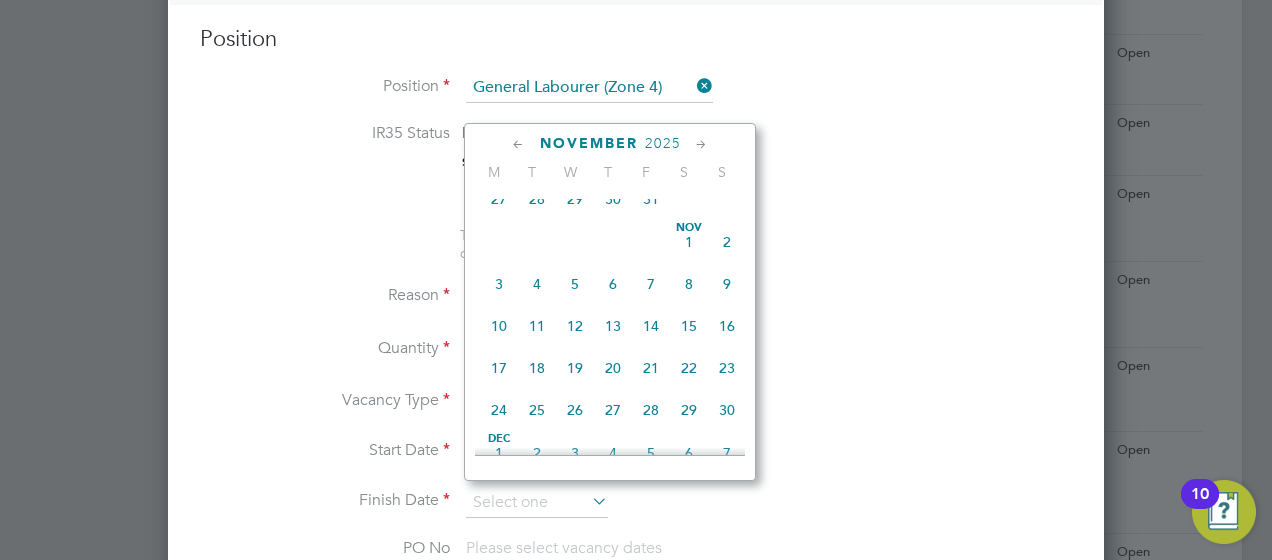 scroll, scrollTop: 1287, scrollLeft: 0, axis: vertical 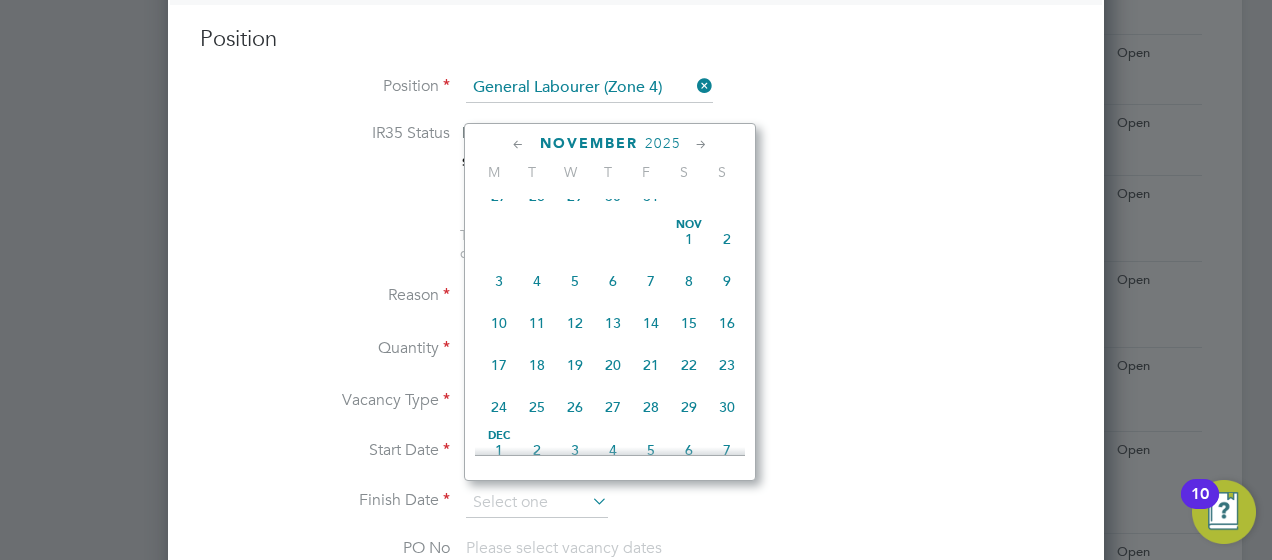 click on "31" 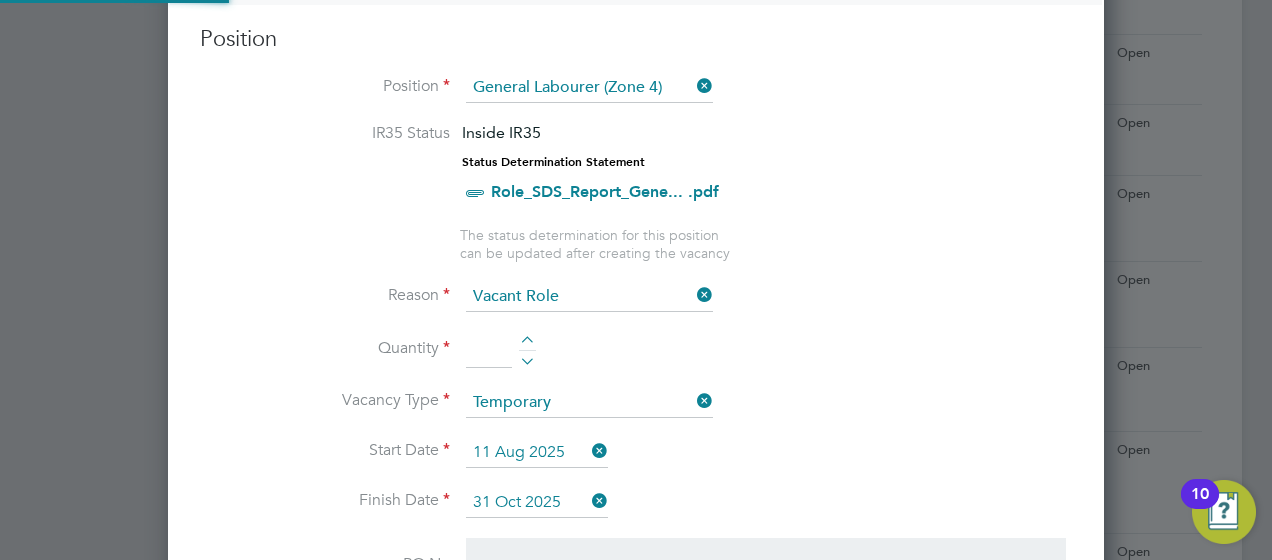 scroll, scrollTop: 9, scrollLeft: 10, axis: both 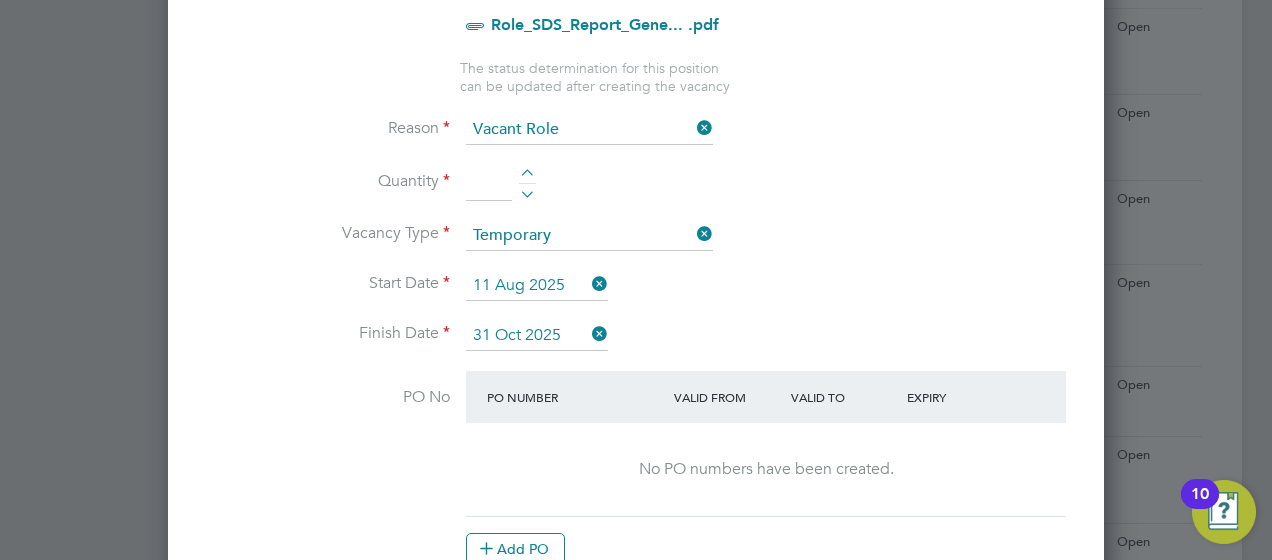 click on "Quantity" at bounding box center (636, 193) 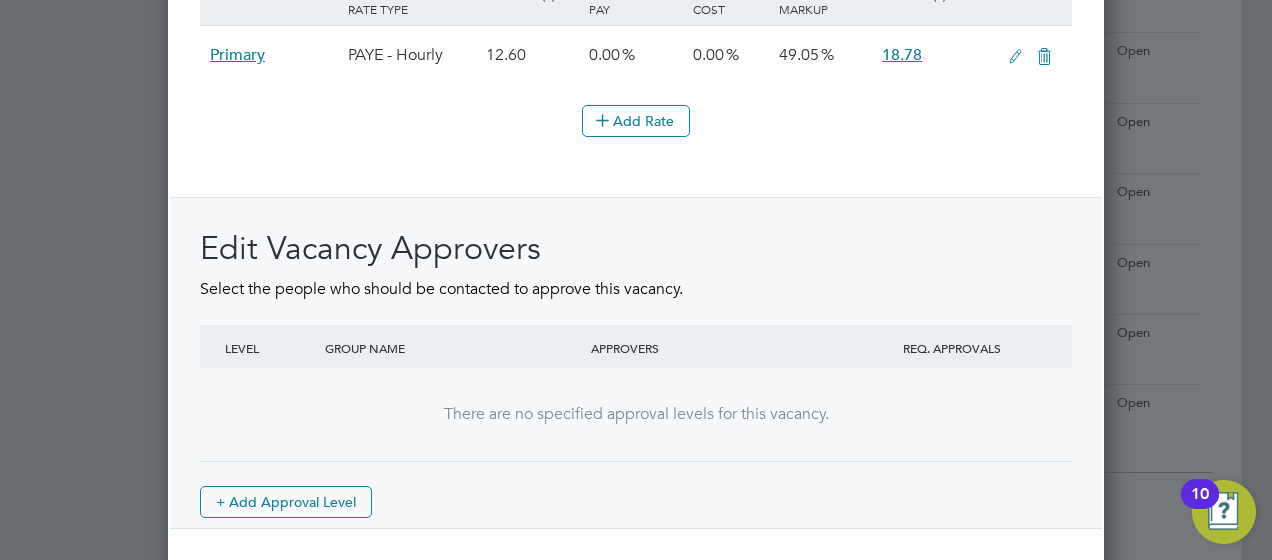 scroll, scrollTop: 2535, scrollLeft: 0, axis: vertical 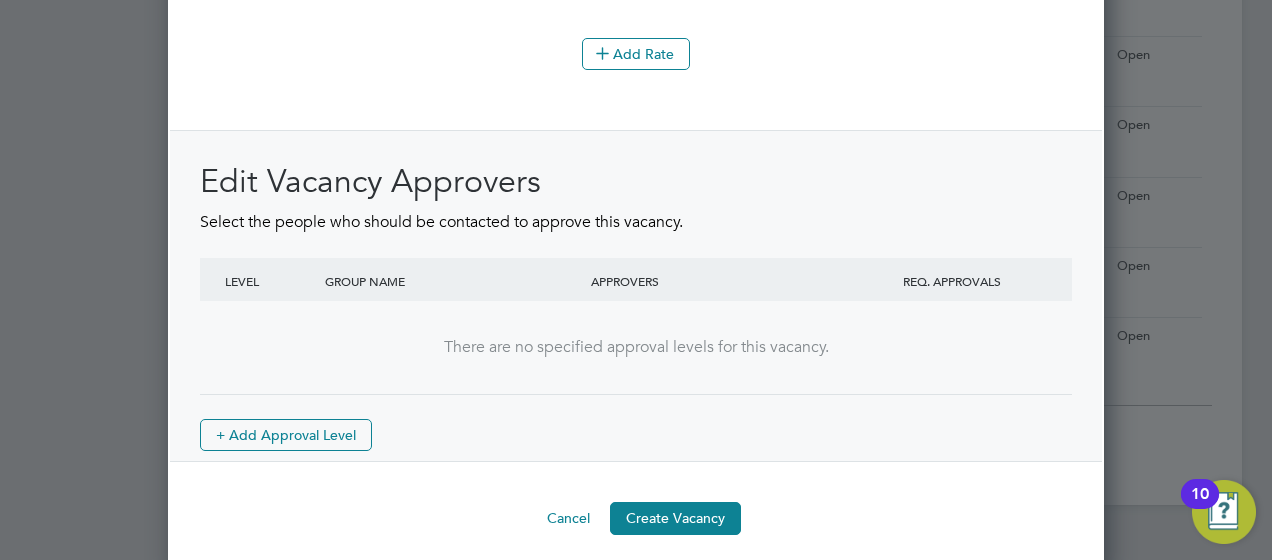 click on "Create Vacancy" at bounding box center [675, 518] 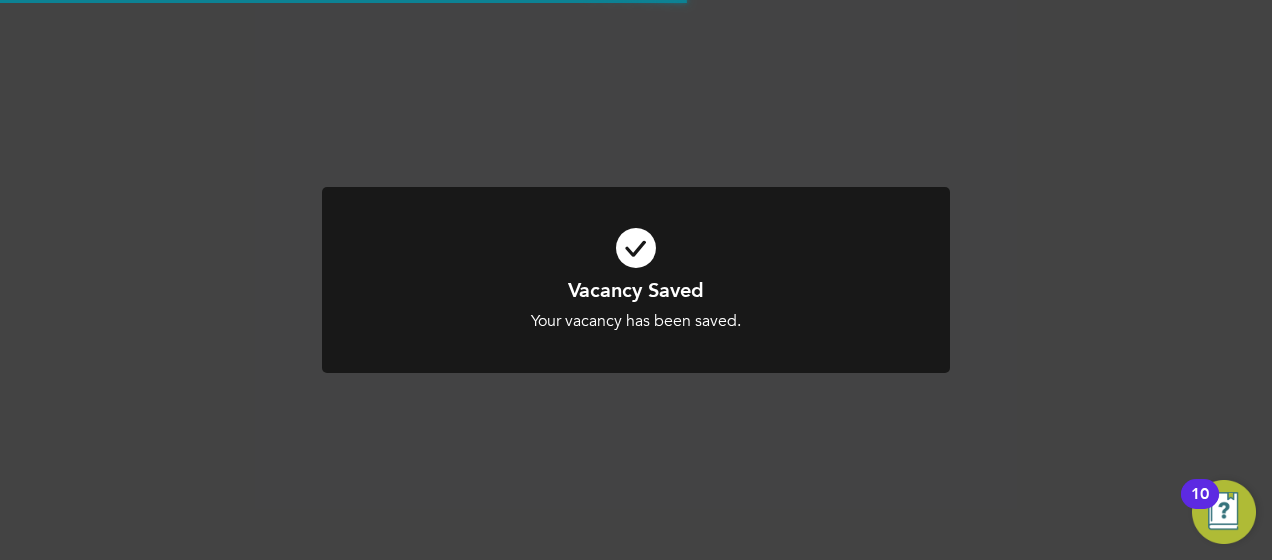 scroll, scrollTop: 1280, scrollLeft: 0, axis: vertical 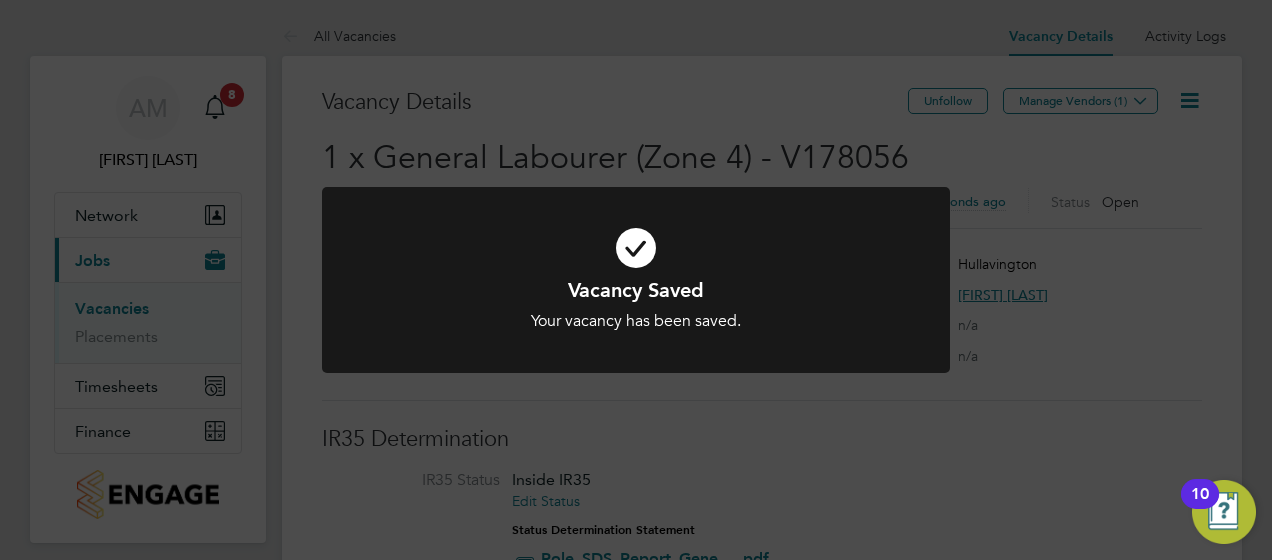 click at bounding box center (636, 280) 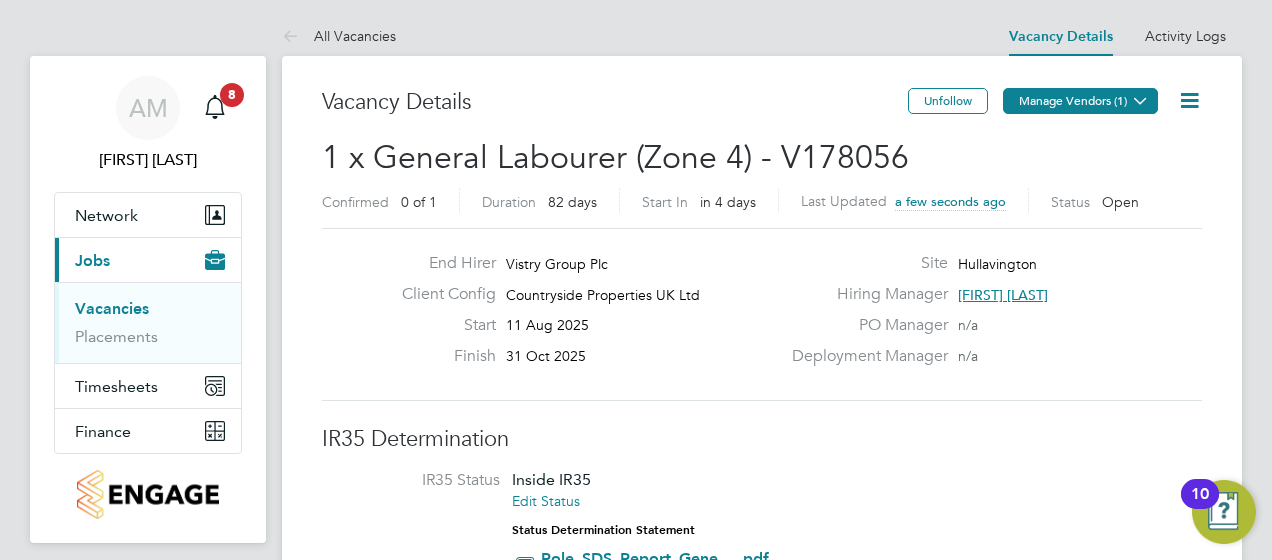 click on "Manage Vendors (1)" 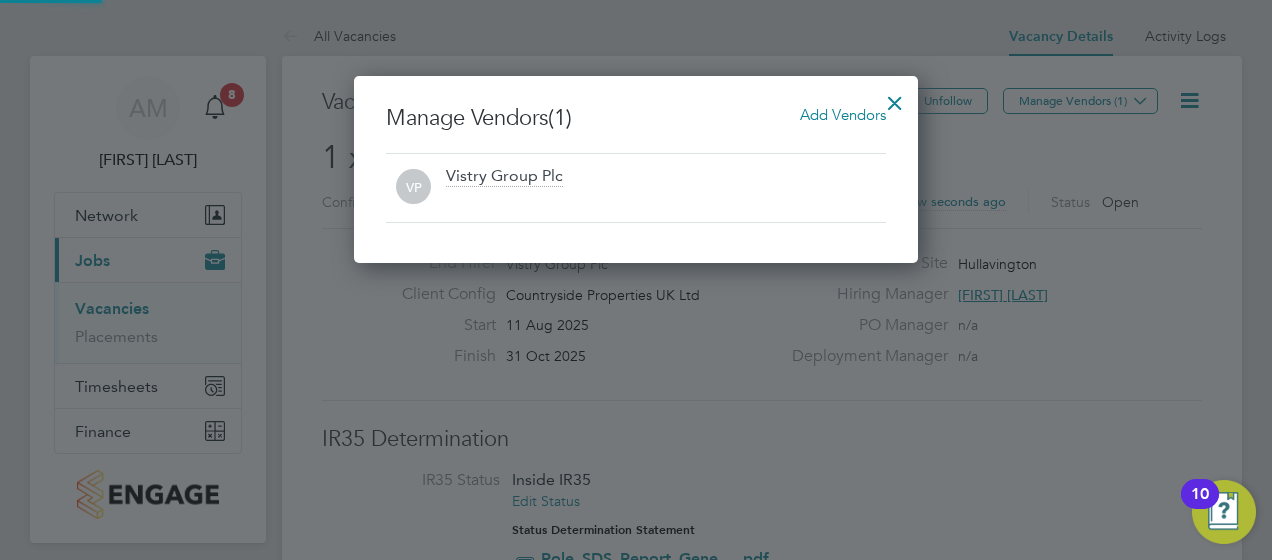 scroll 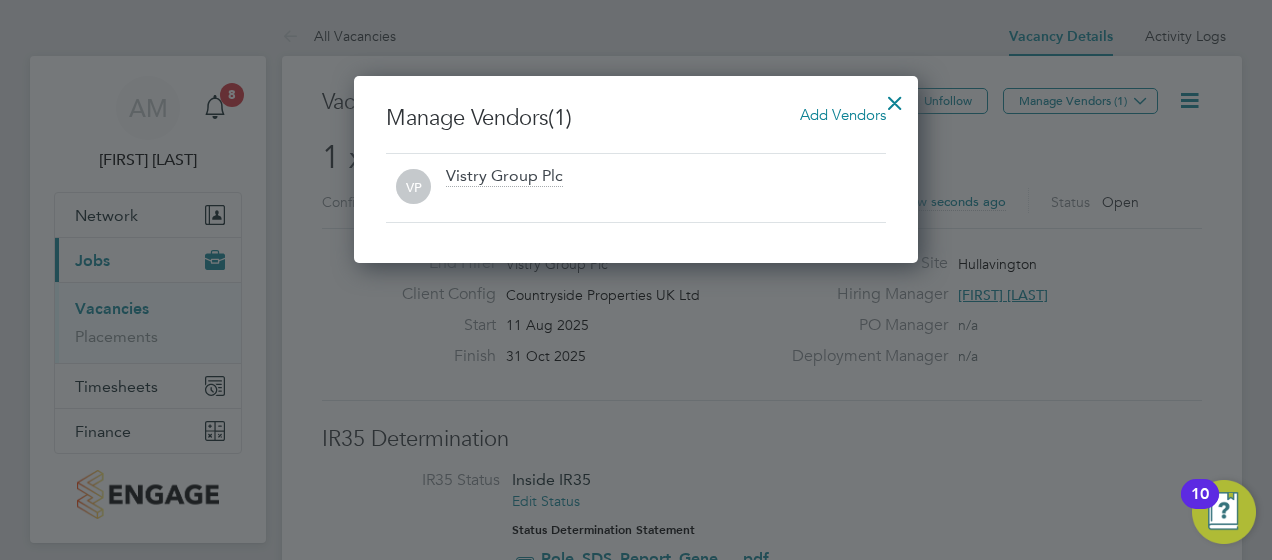 click on "Add Vendors" at bounding box center [843, 114] 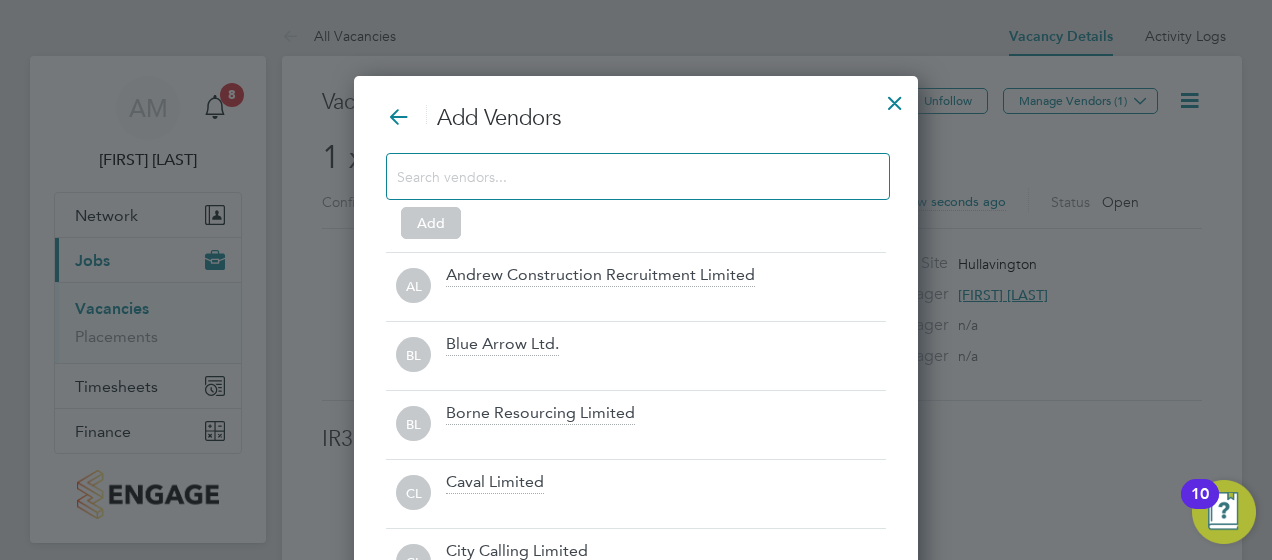 click at bounding box center (622, 176) 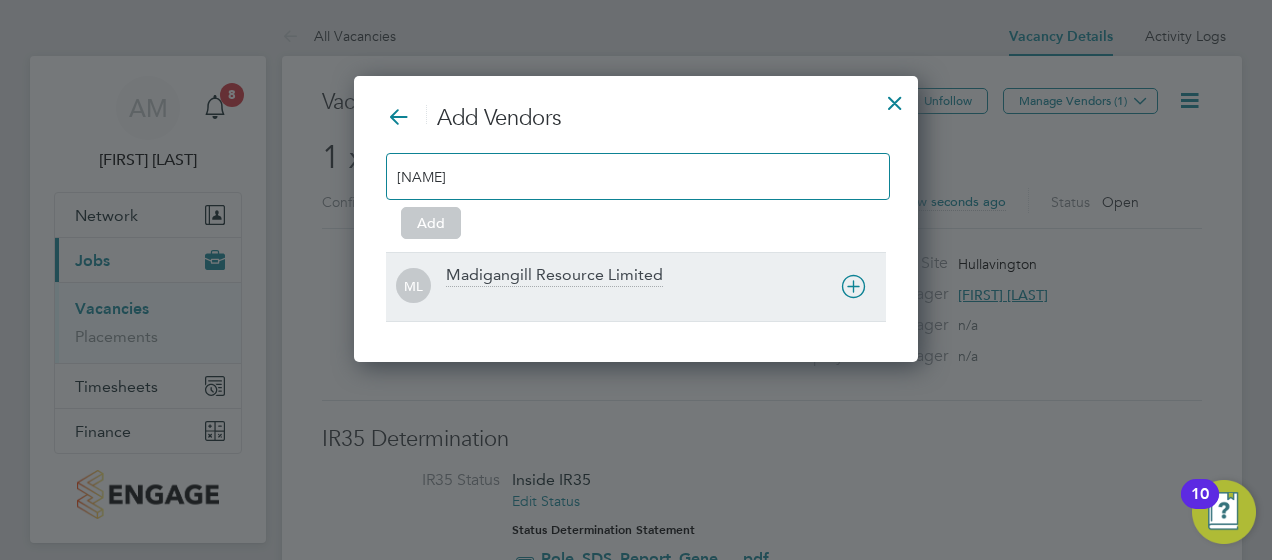 type on "[NAME]" 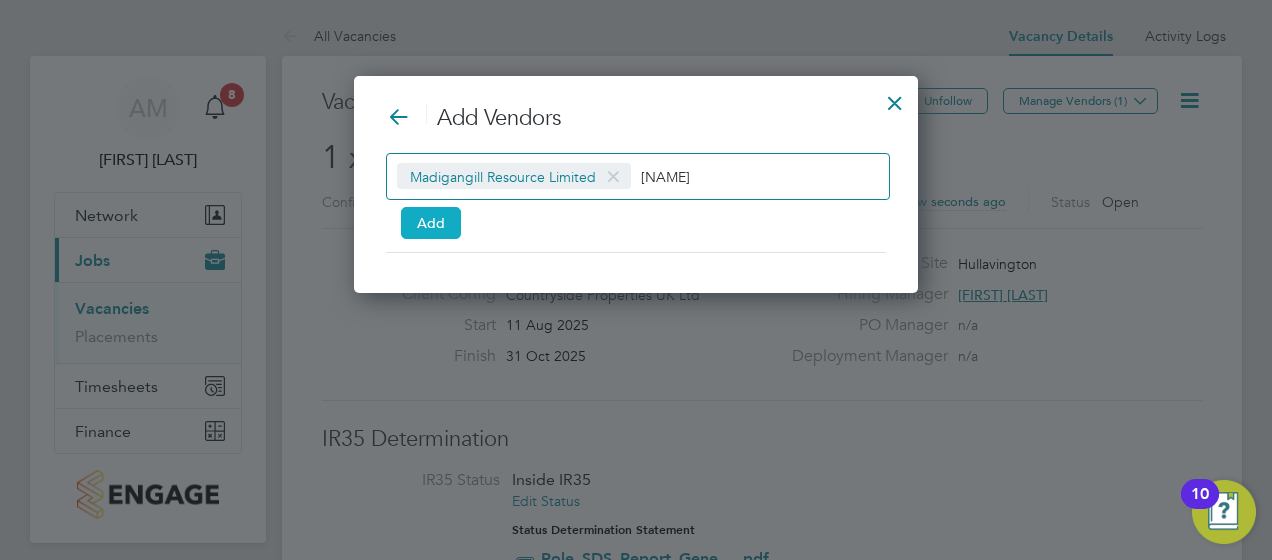 click on "Add" at bounding box center (431, 223) 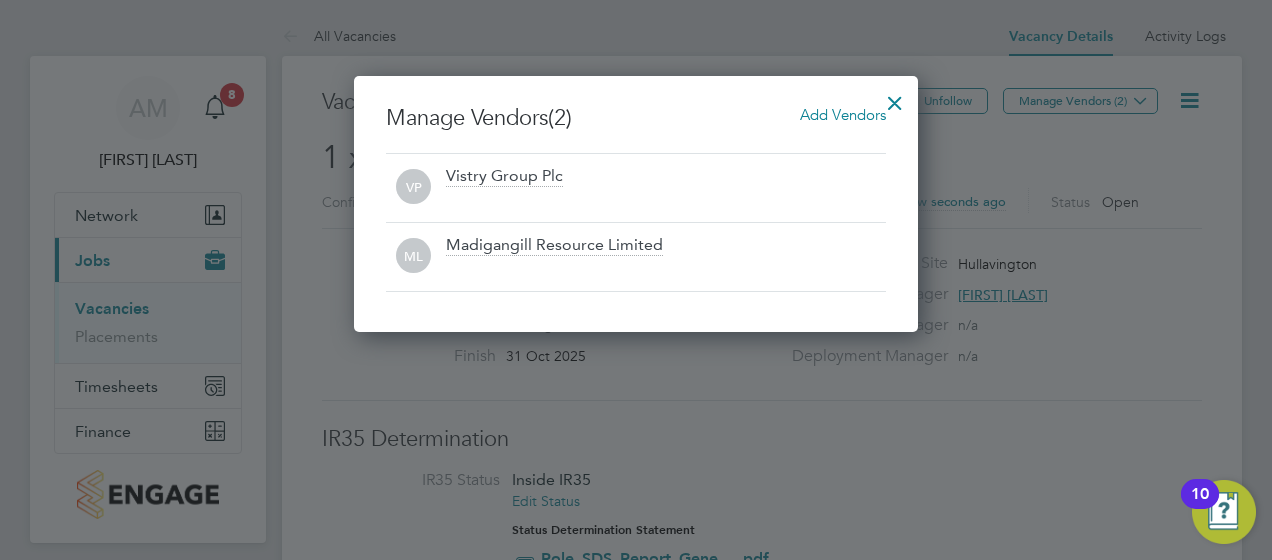 click at bounding box center [895, 98] 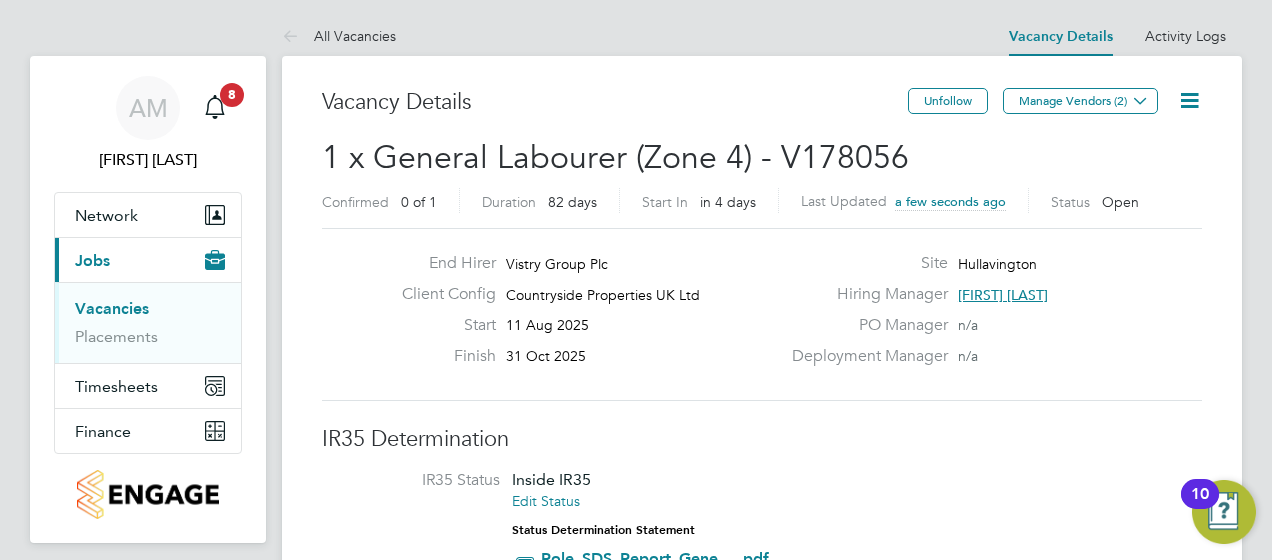 click 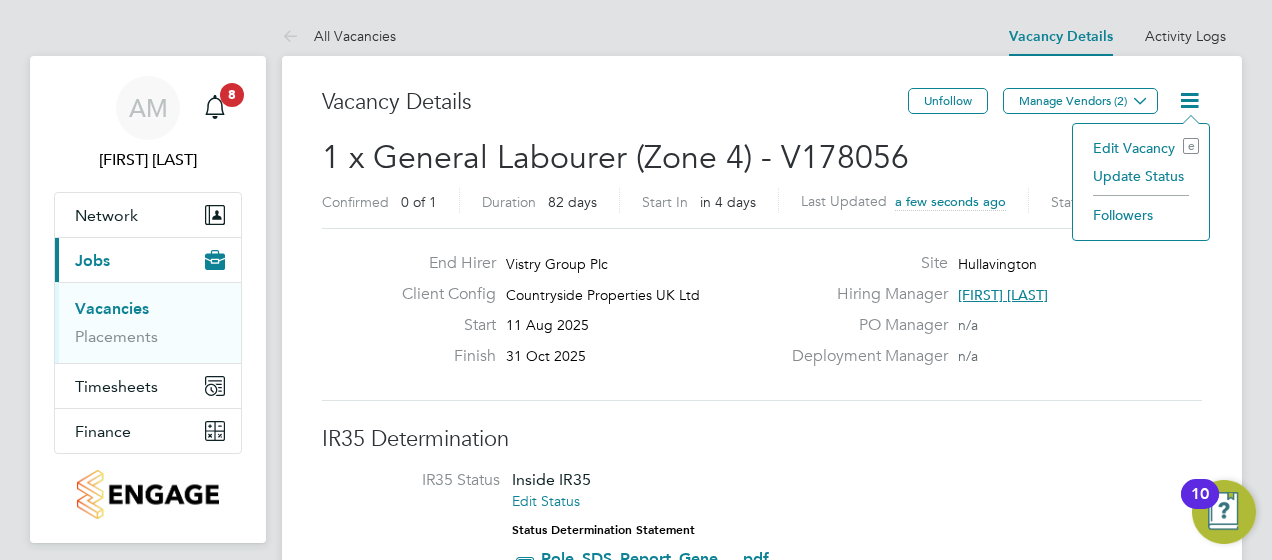 click on "Edit Vacancy e" 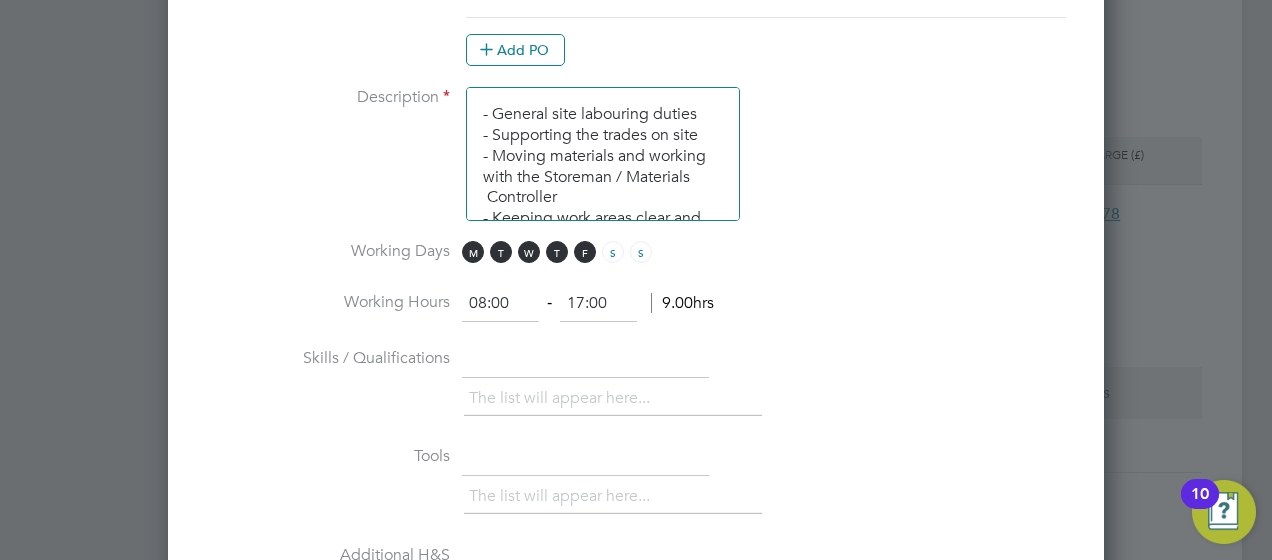 drag, startPoint x: 610, startPoint y: 295, endPoint x: 566, endPoint y: 291, distance: 44.181442 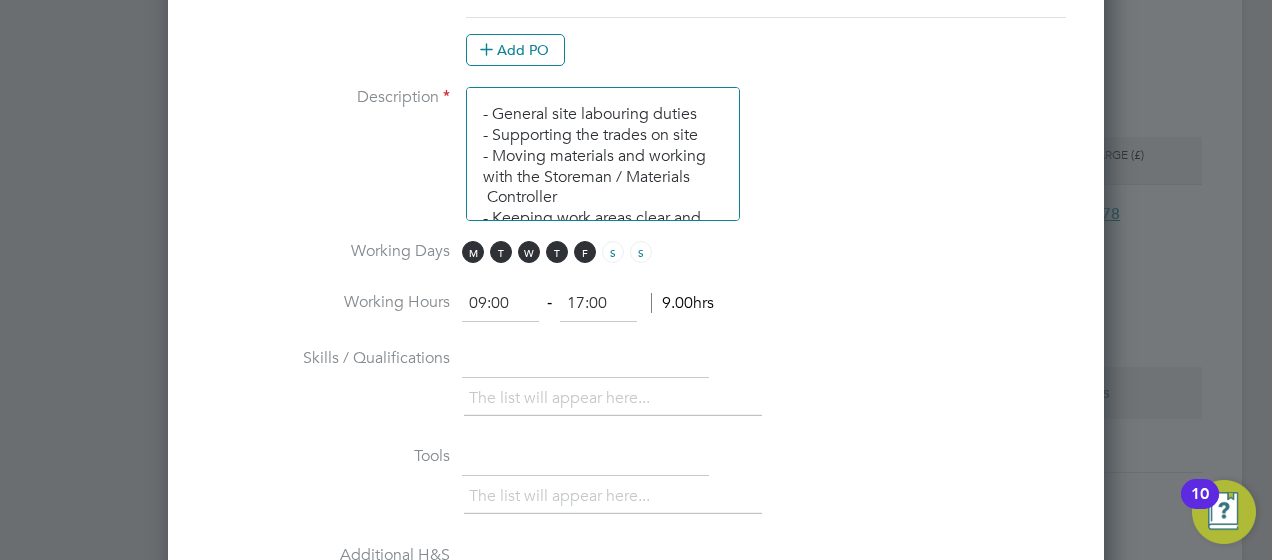 type on "09:00" 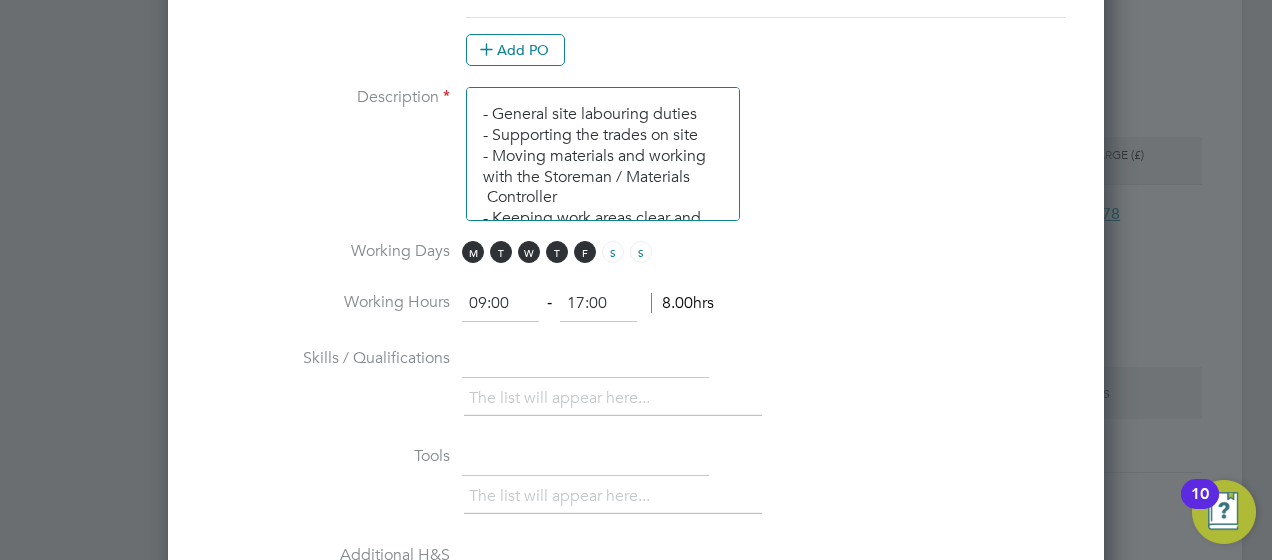 click on "Working Hours 09:00   ‐   17:00   8.00hrs" at bounding box center (636, 314) 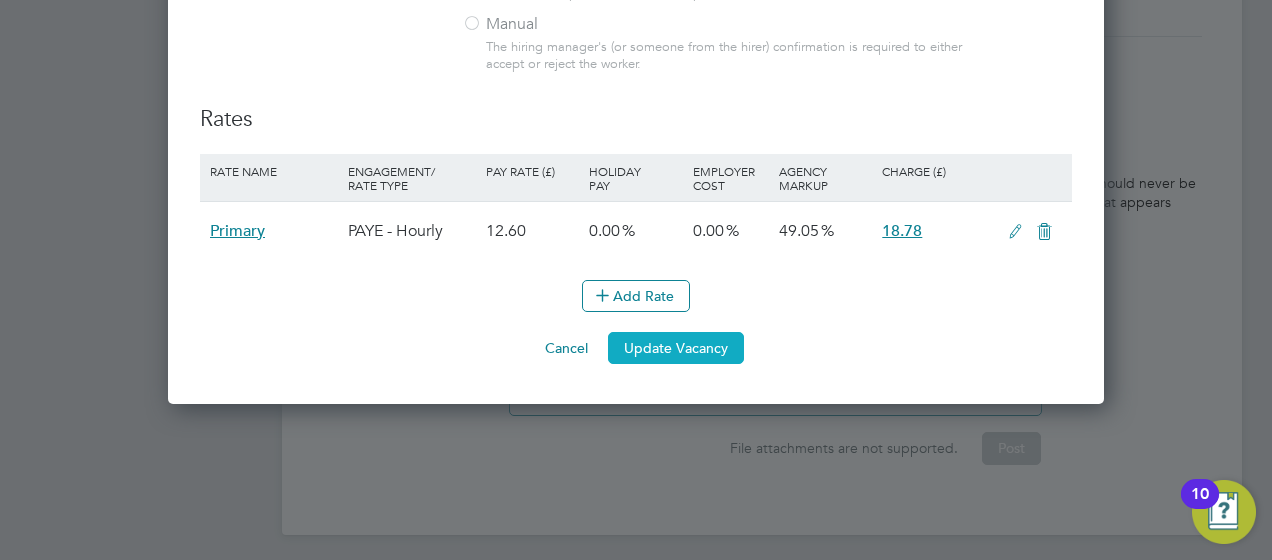 click on "Update Vacancy" at bounding box center (676, 348) 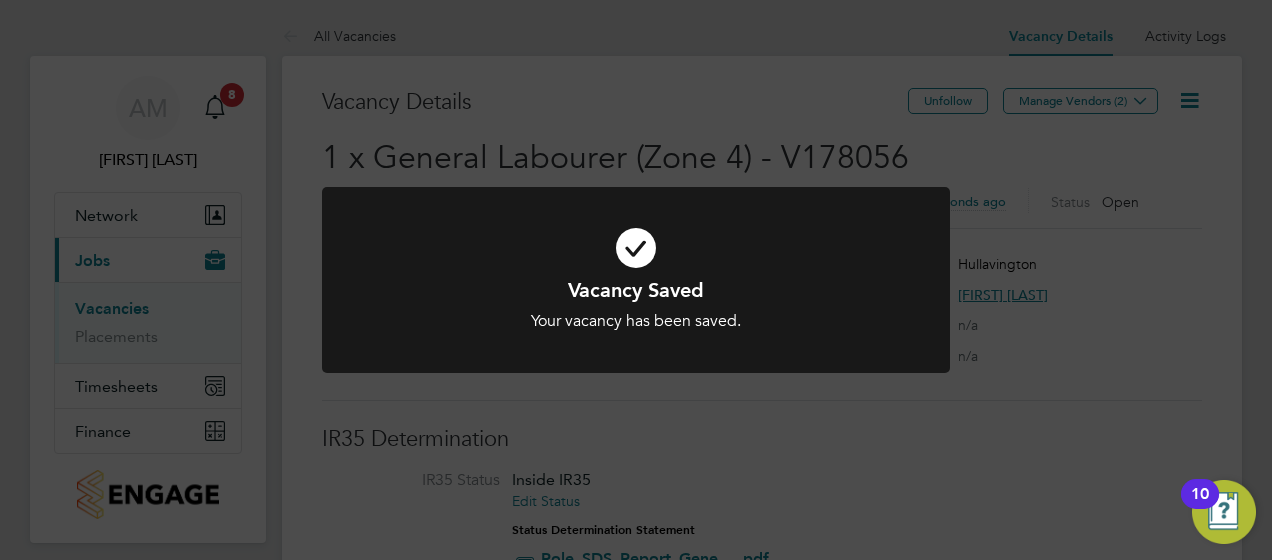 click on "Vacancy Saved Your vacancy has been saved. Cancel Okay" 